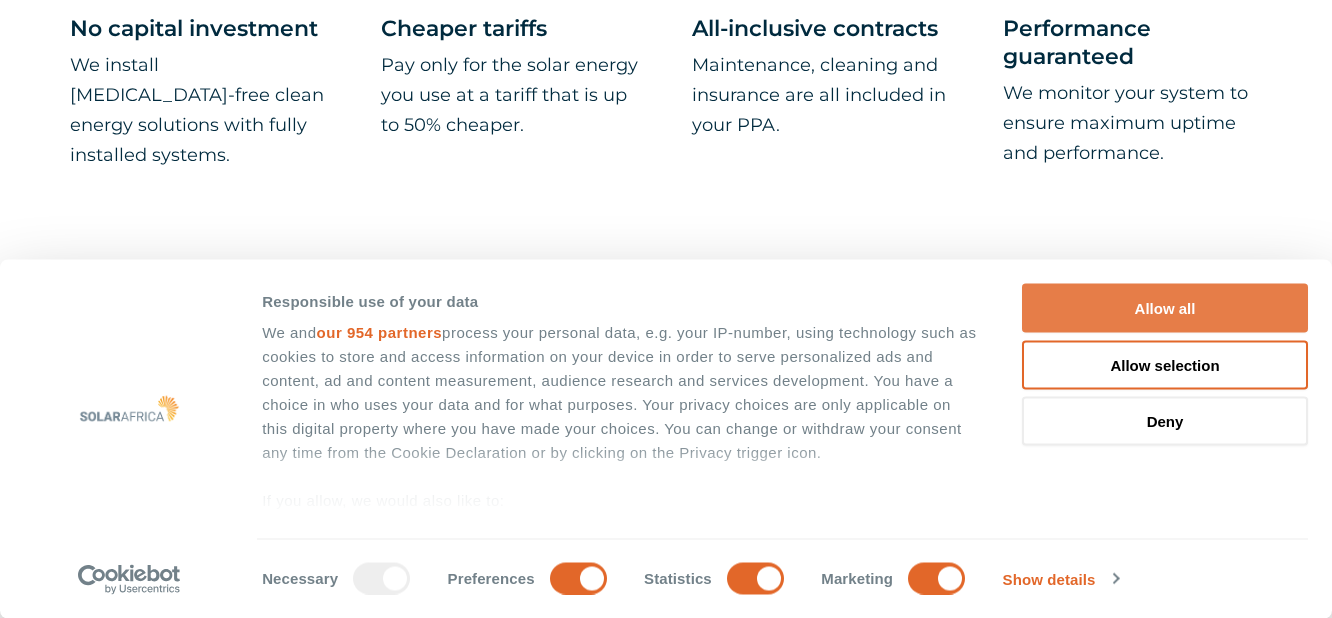 scroll, scrollTop: 1224, scrollLeft: 0, axis: vertical 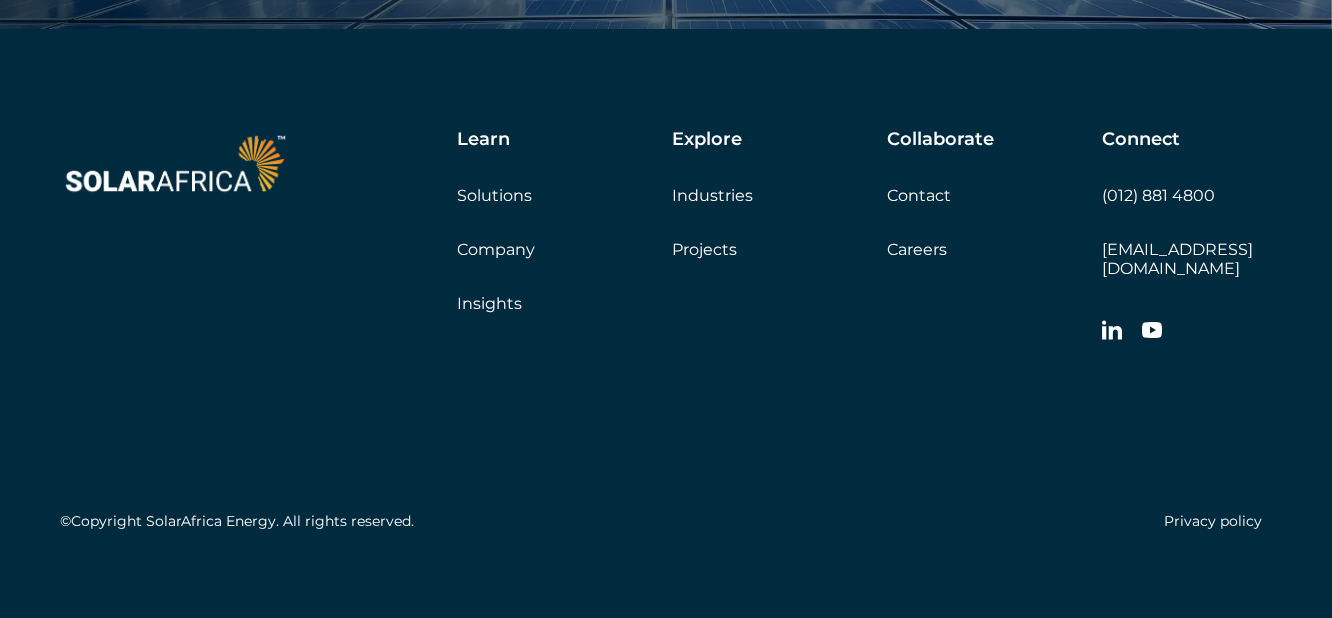 click on "Company" at bounding box center (496, 249) 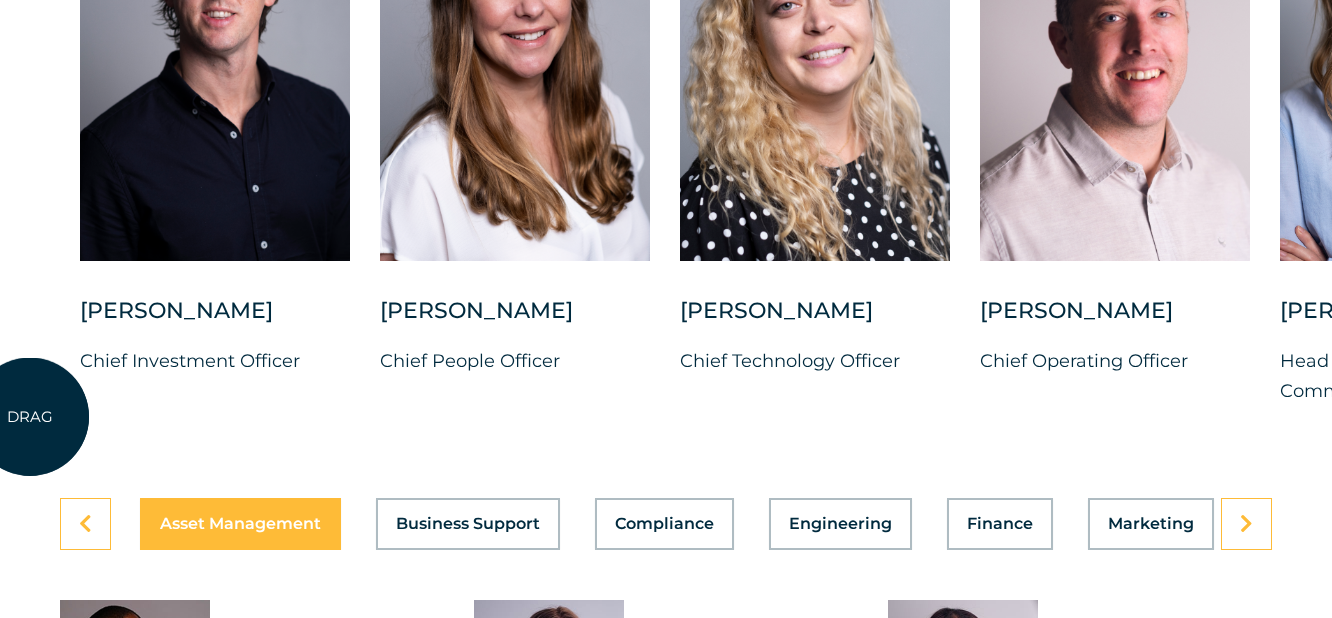 scroll, scrollTop: 5304, scrollLeft: 0, axis: vertical 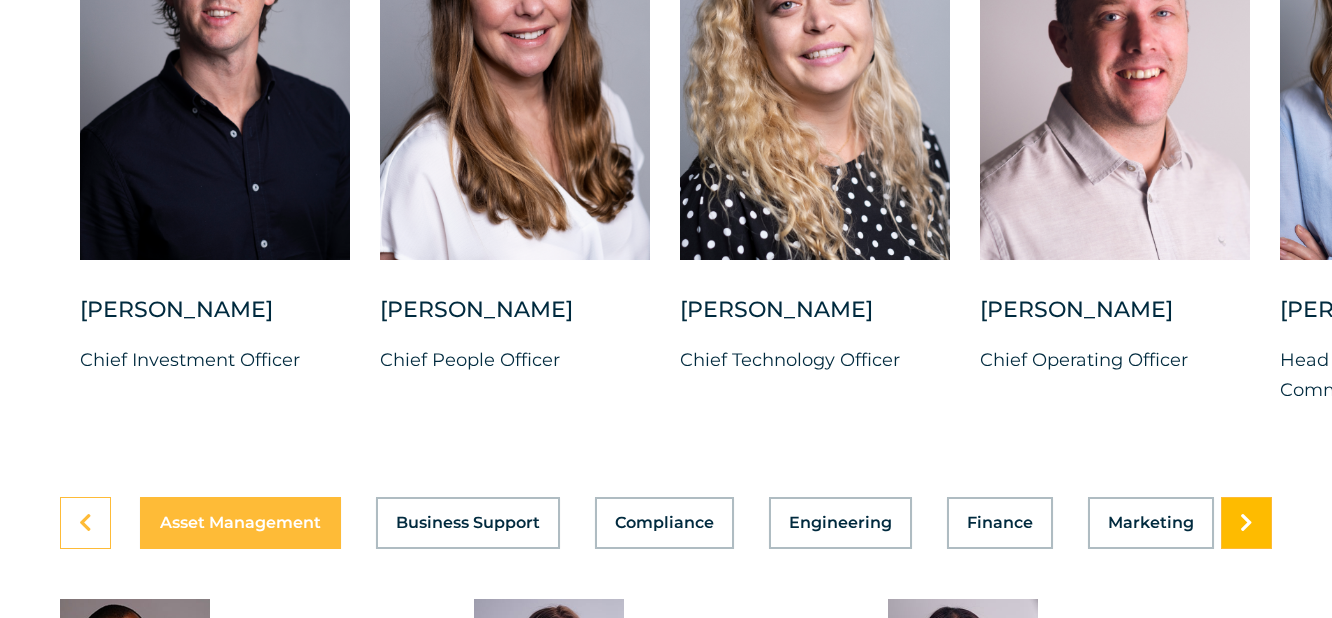 click at bounding box center [1246, 523] 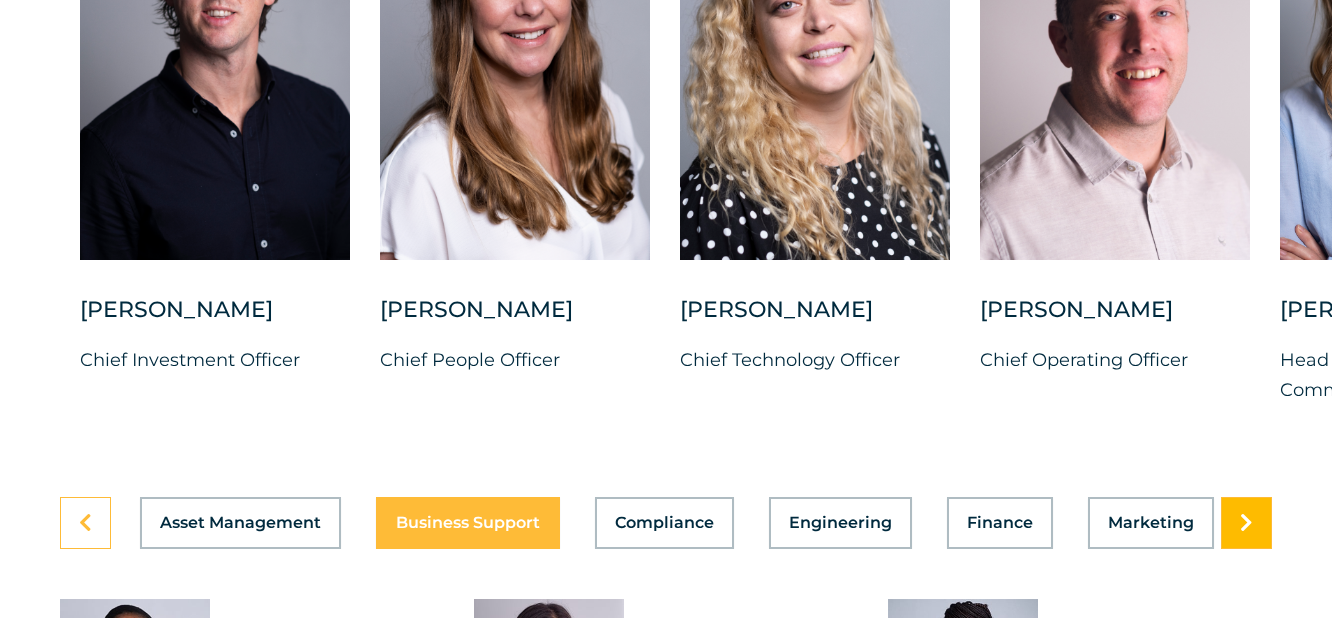 click at bounding box center (1246, 523) 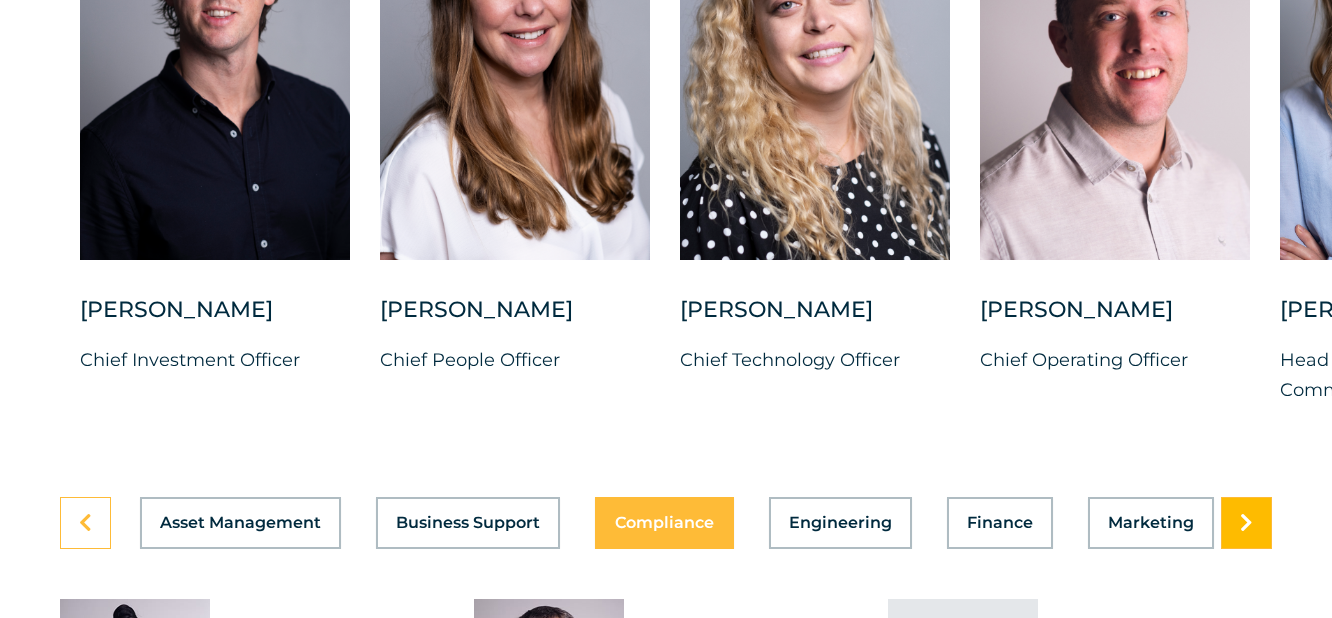 click at bounding box center [1246, 523] 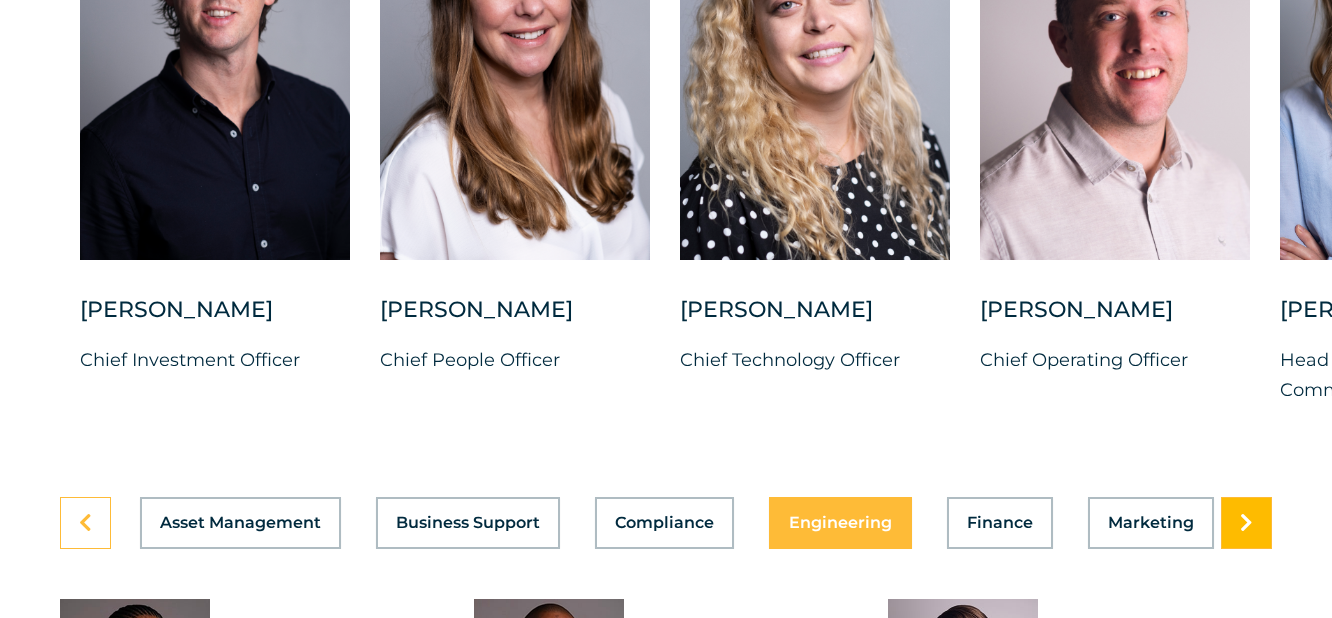 click at bounding box center [1246, 523] 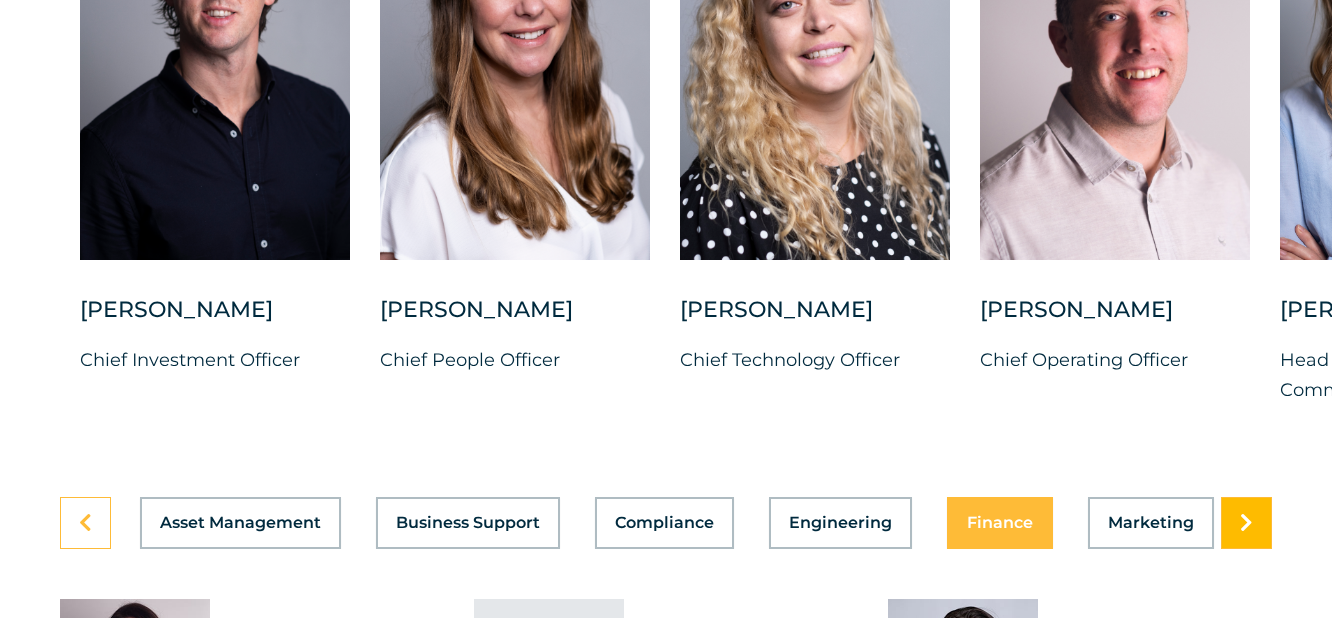 click at bounding box center (1246, 523) 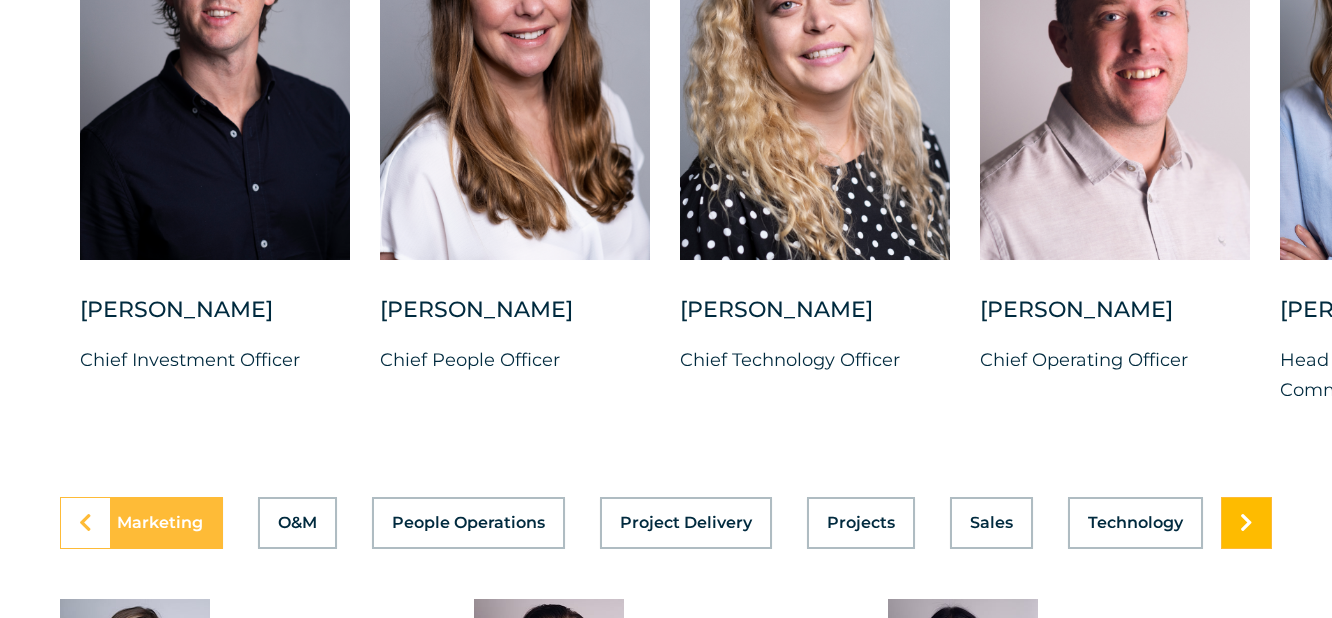 click at bounding box center (1246, 523) 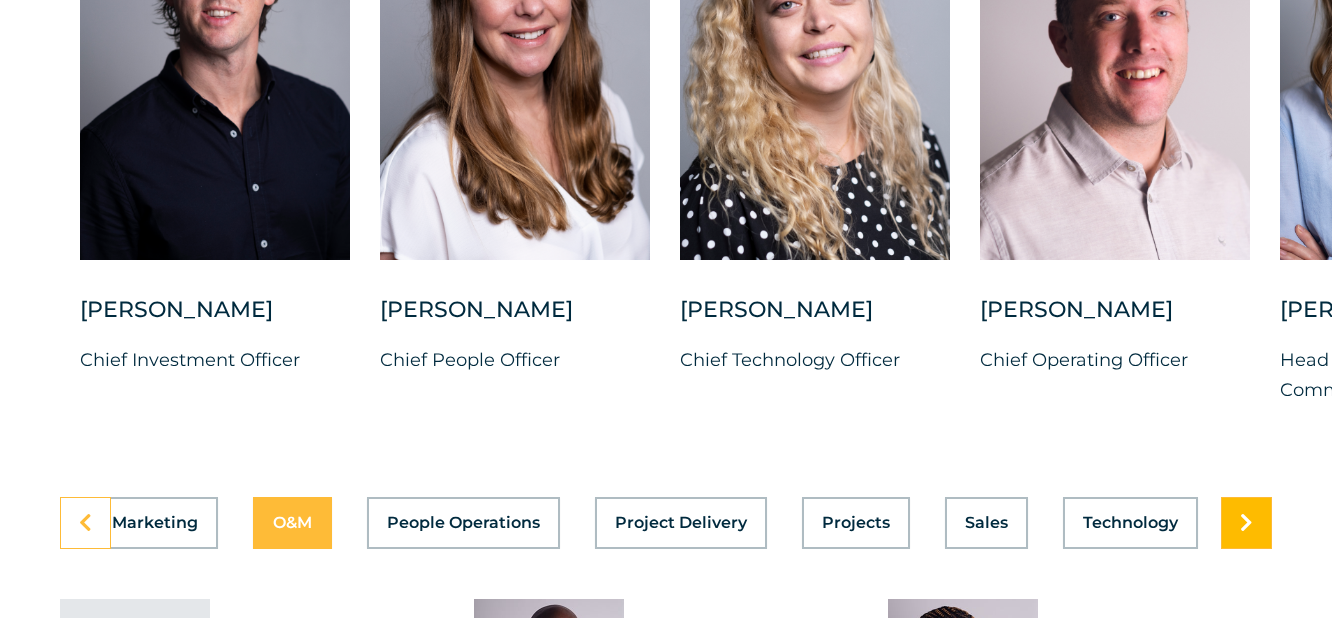 scroll, scrollTop: 0, scrollLeft: 998, axis: horizontal 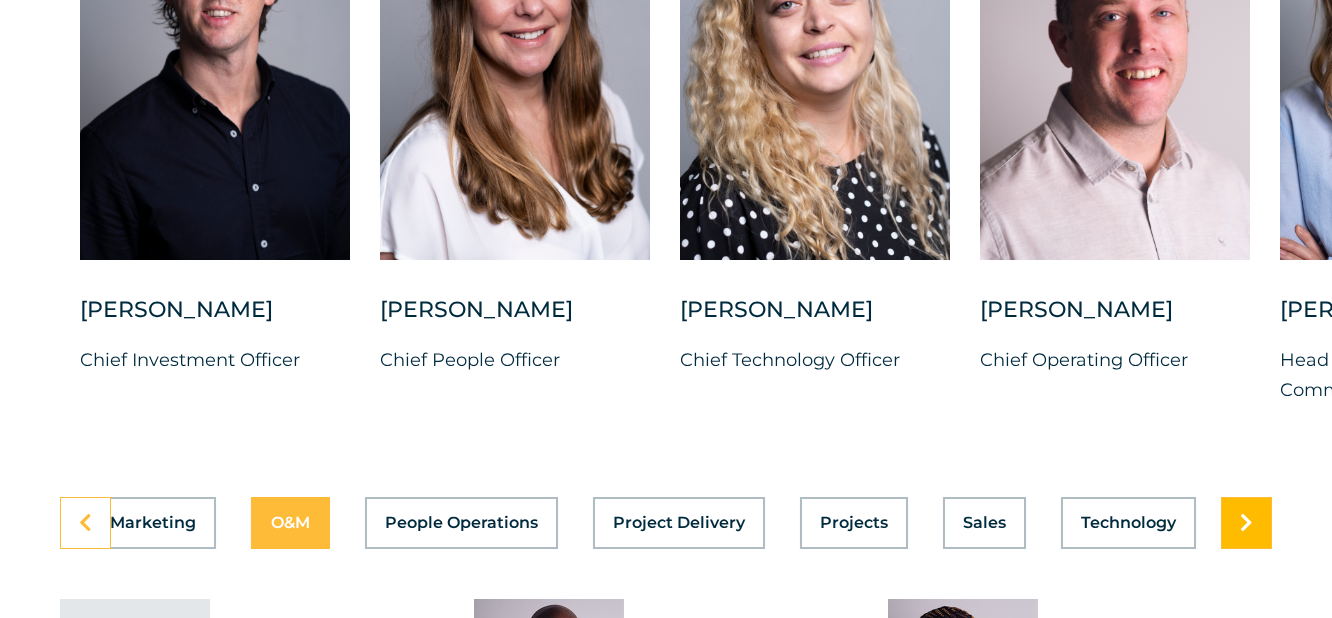 click at bounding box center [1246, 523] 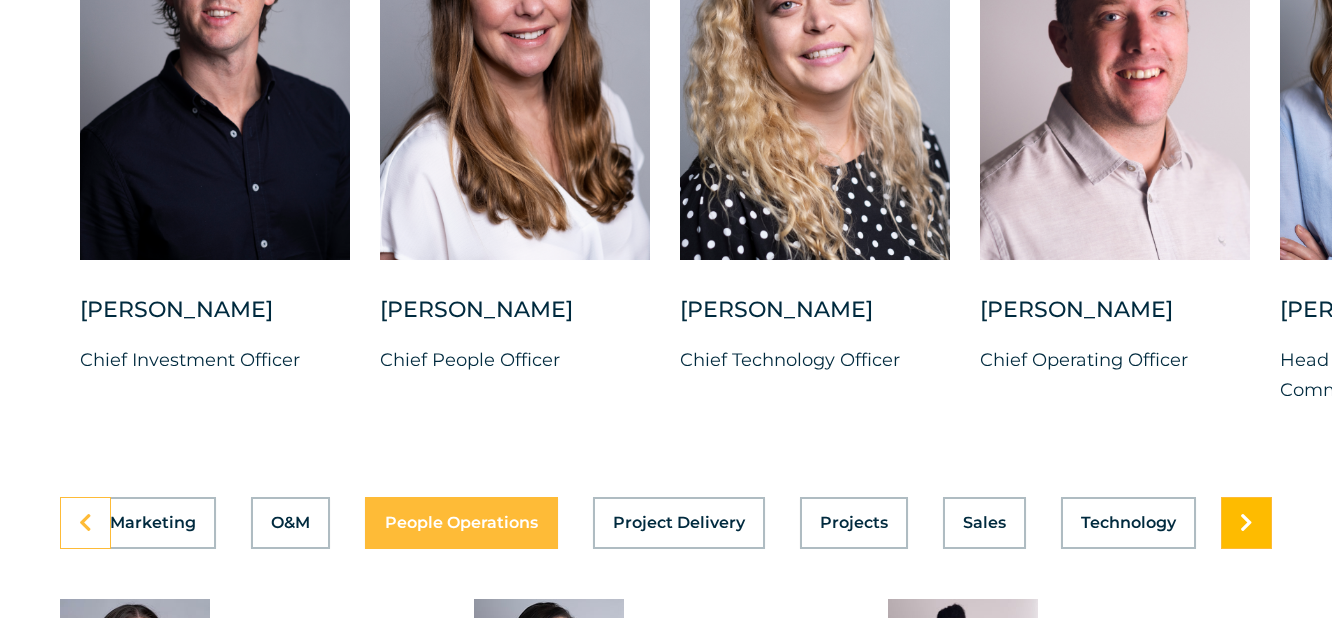 click at bounding box center (1246, 523) 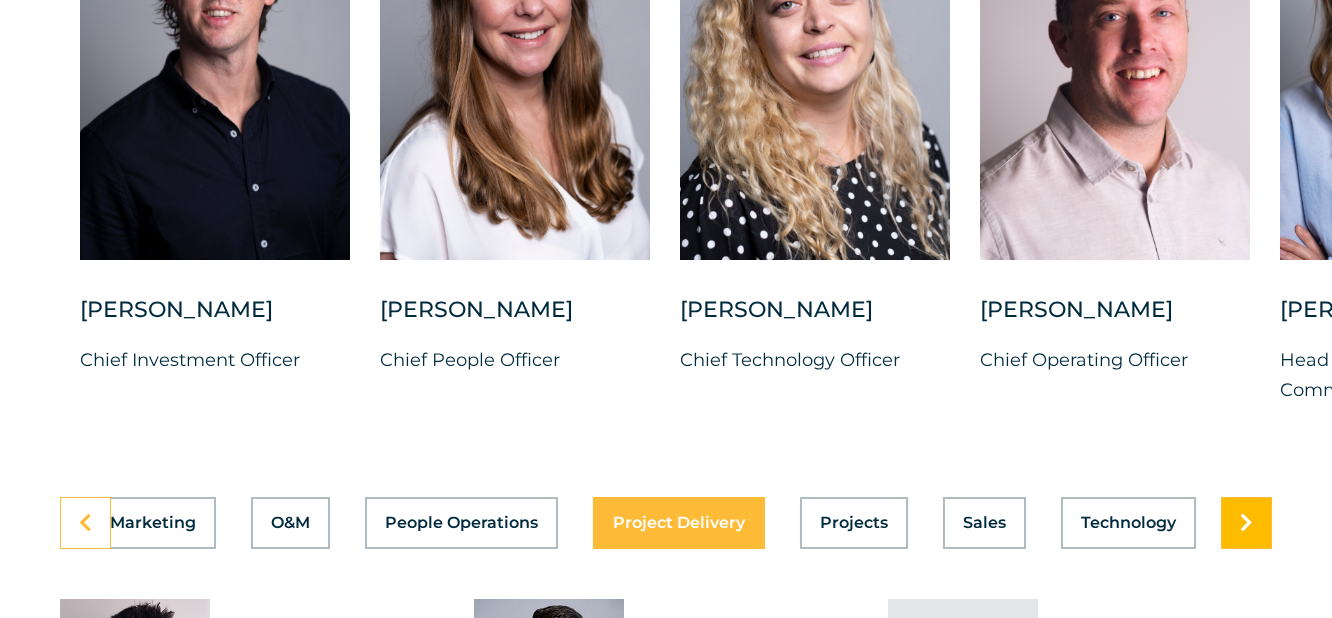 click at bounding box center (1246, 523) 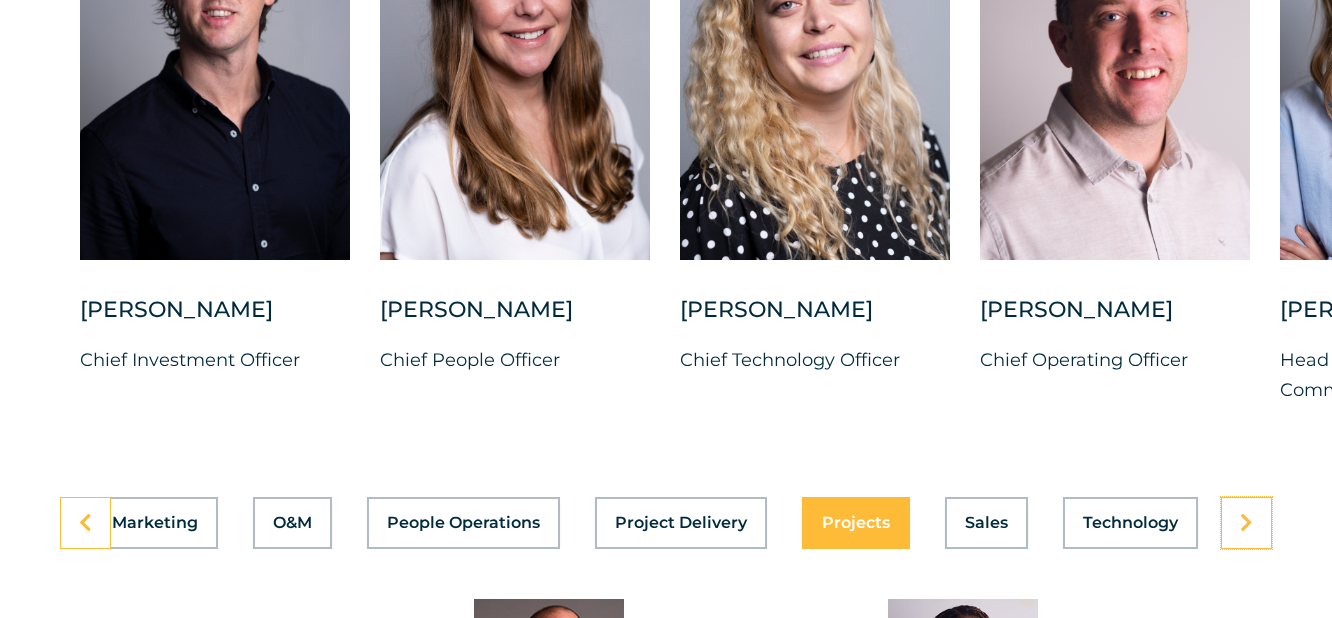 scroll, scrollTop: 0, scrollLeft: 998, axis: horizontal 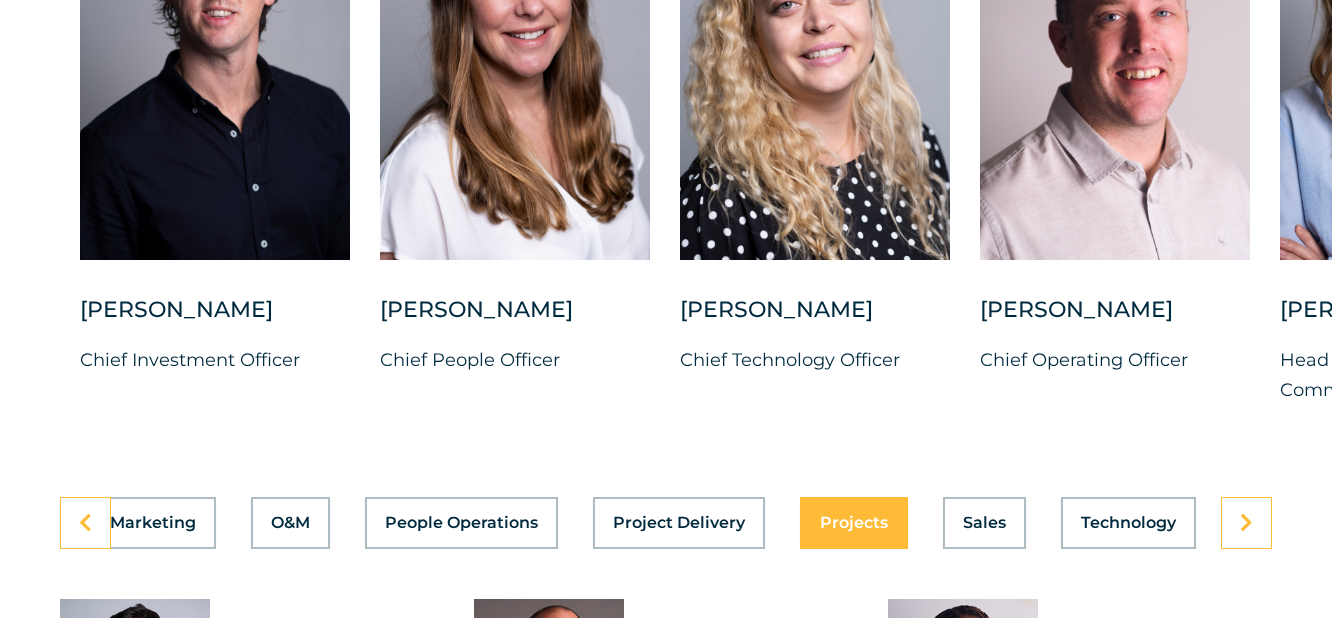 drag, startPoint x: 527, startPoint y: 613, endPoint x: 641, endPoint y: 609, distance: 114.07015 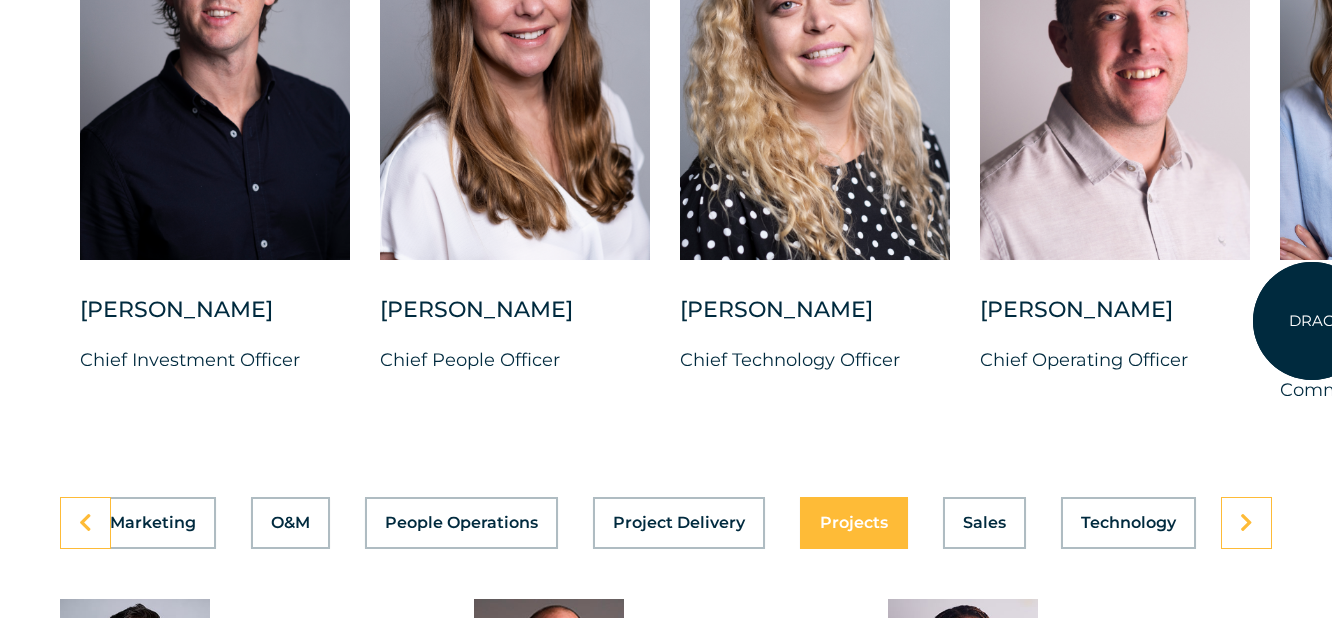 click on "Bianca Swanepoel" at bounding box center [1415, 320] 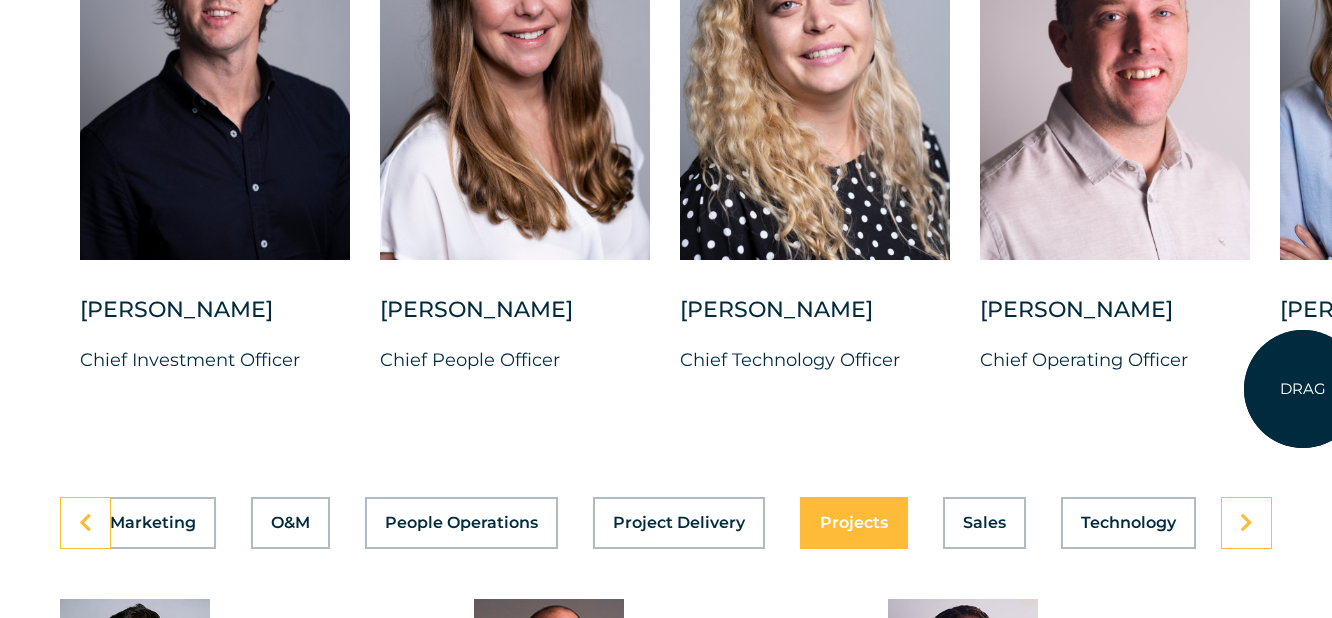 click on "Head of Group Marketing & Communications" at bounding box center [1415, 375] 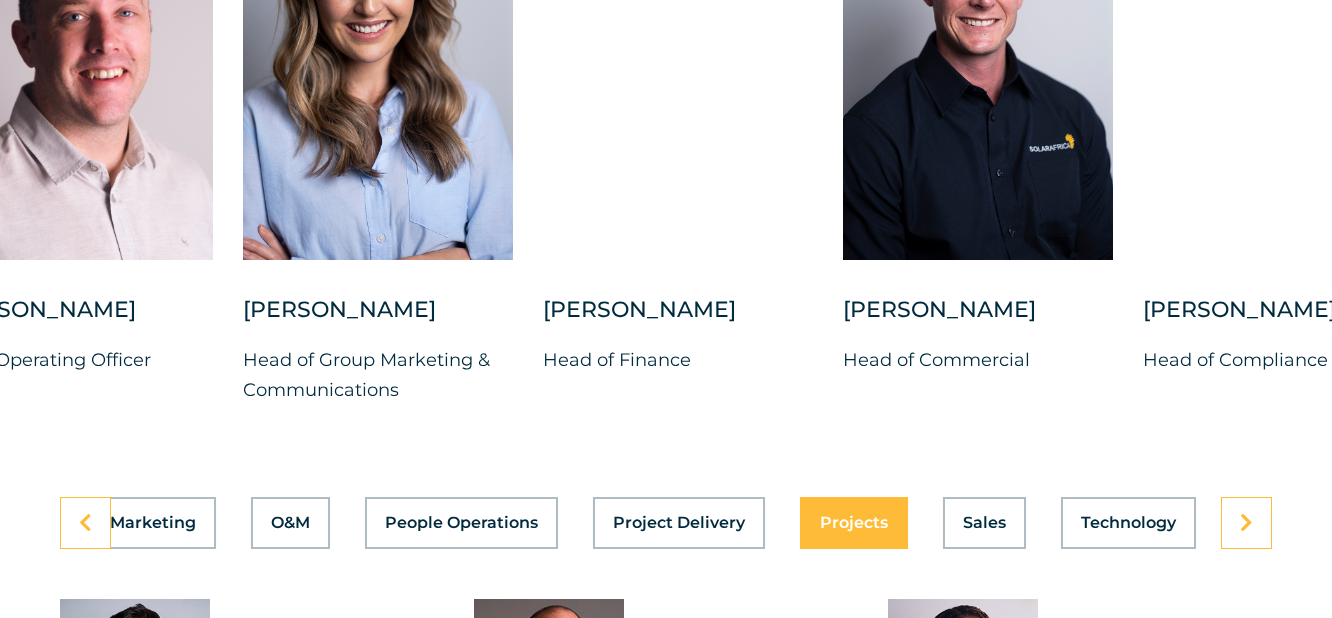 drag, startPoint x: 1318, startPoint y: 387, endPoint x: 280, endPoint y: 470, distance: 1041.3131 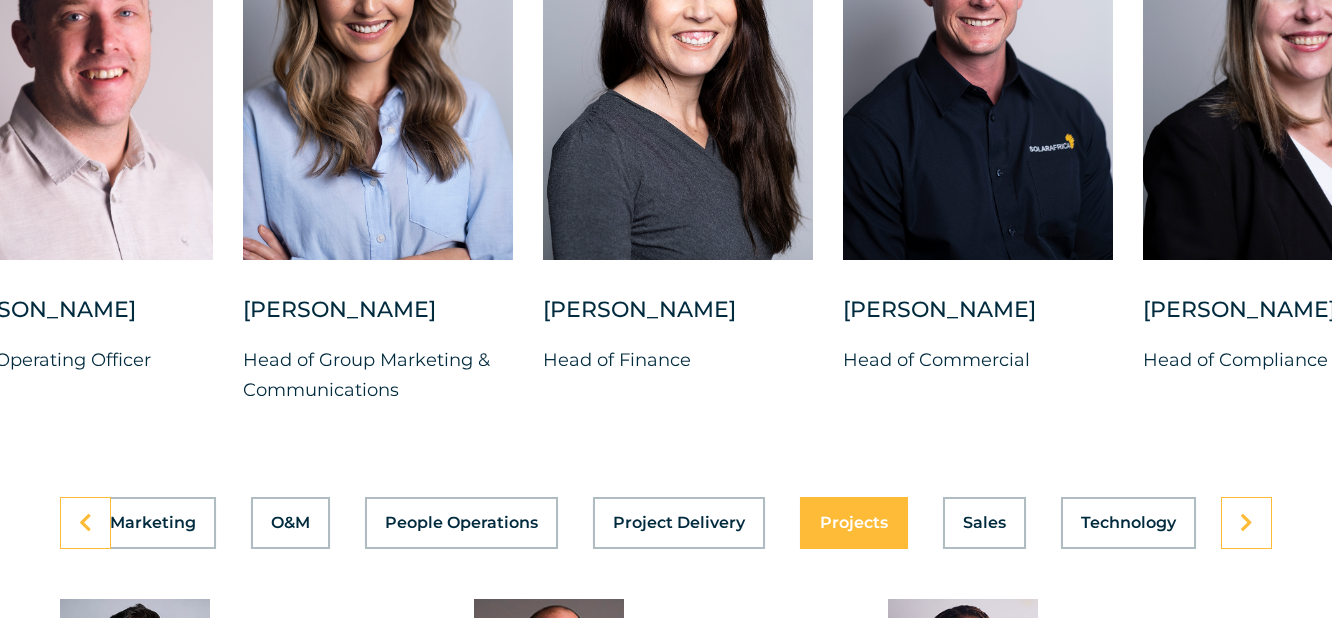 click on "DRAG
Charl Alheit
Chief Investment Officer
Candice Seggie
Chief People Officer
Suné Heesen
Chief Technology Officer" at bounding box center (666, 169) 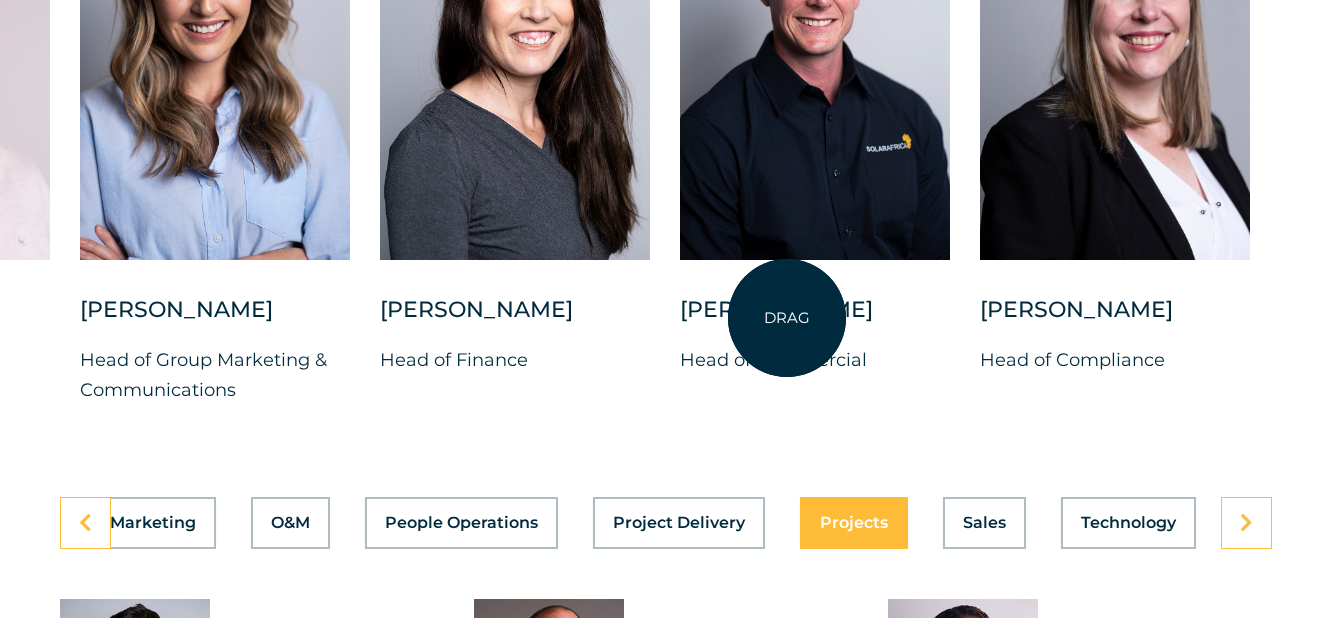 click on "Brandon Horn" at bounding box center (815, 320) 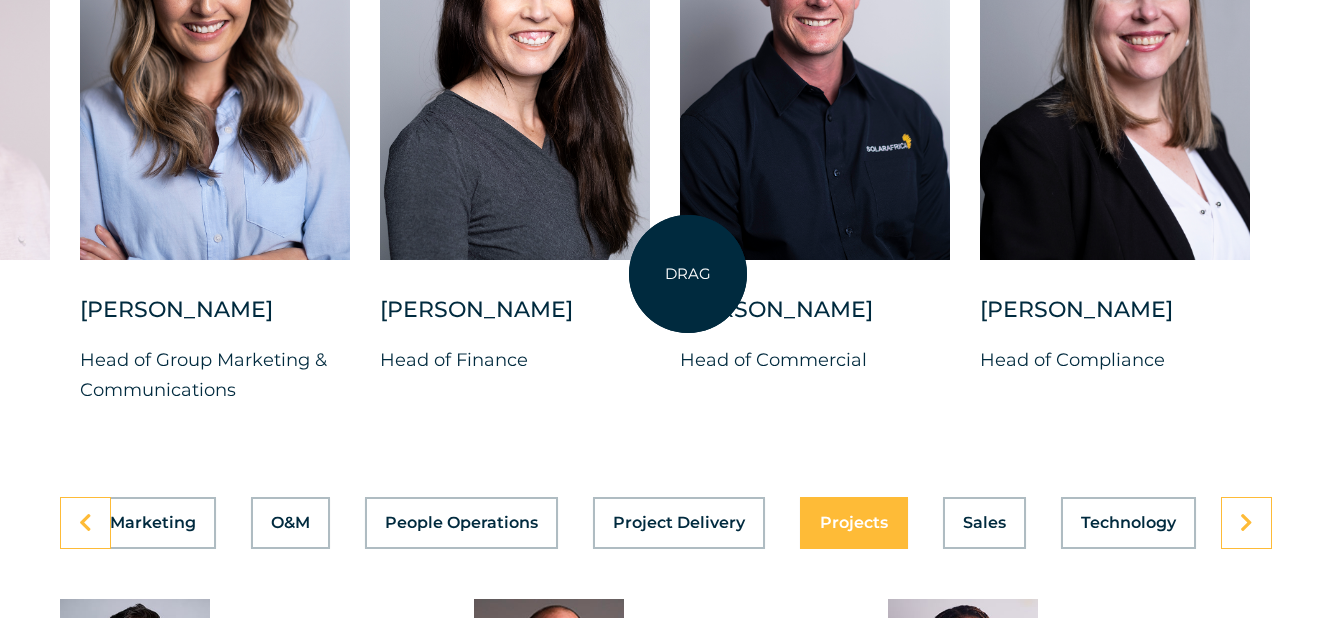 click at bounding box center [815, 78] 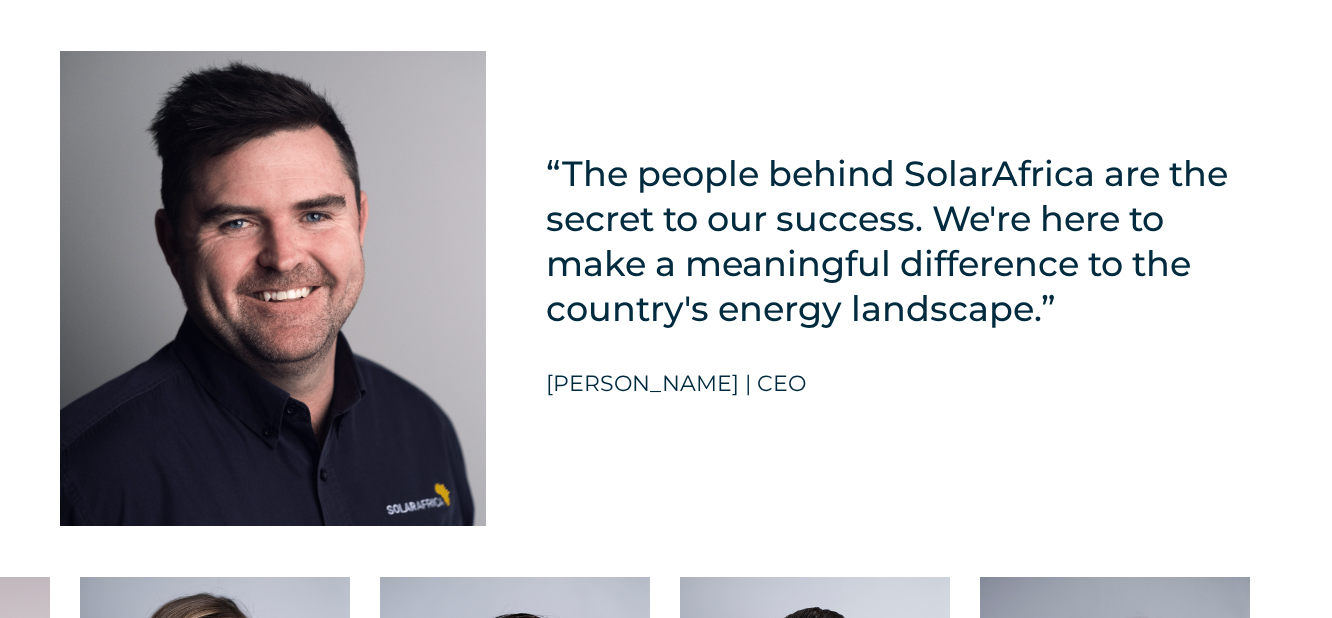 scroll, scrollTop: 4590, scrollLeft: 0, axis: vertical 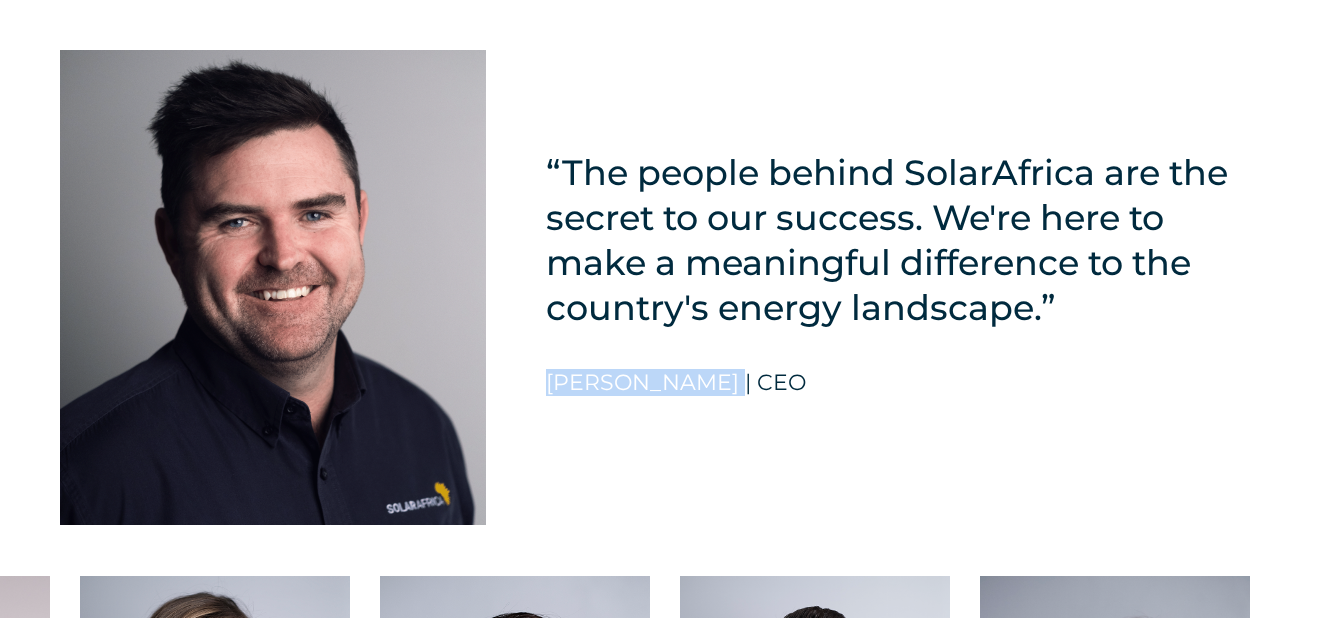 copy on "David McDonald" 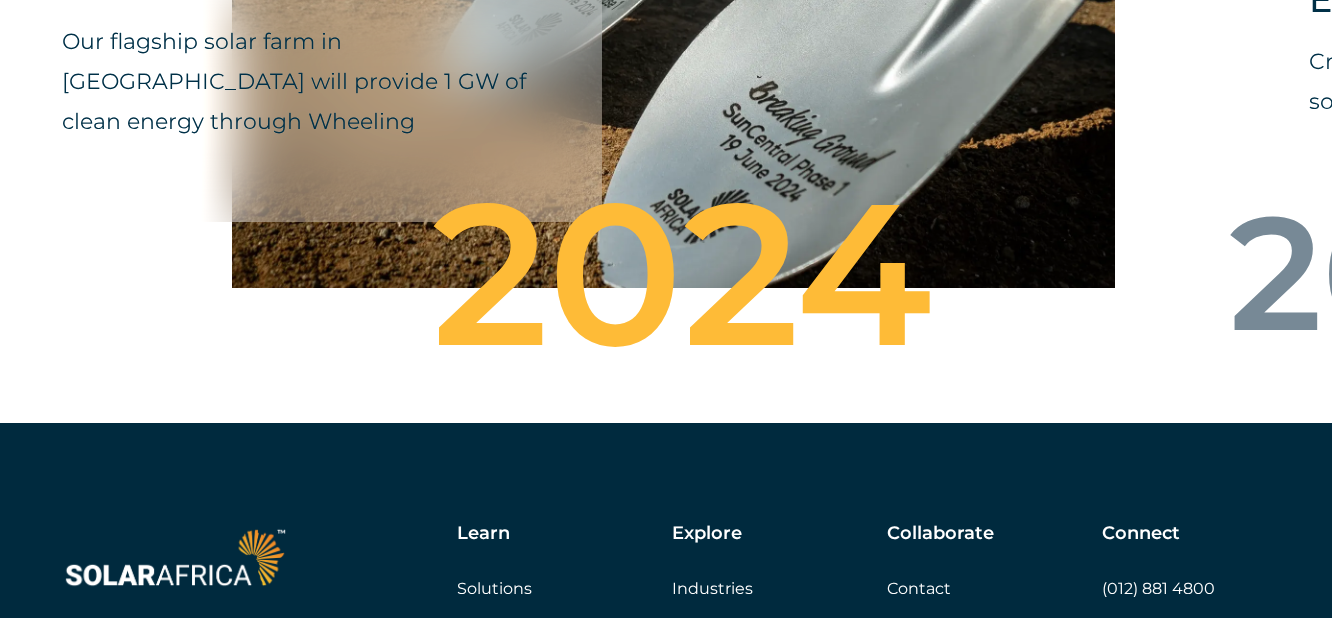 scroll, scrollTop: 7717, scrollLeft: 0, axis: vertical 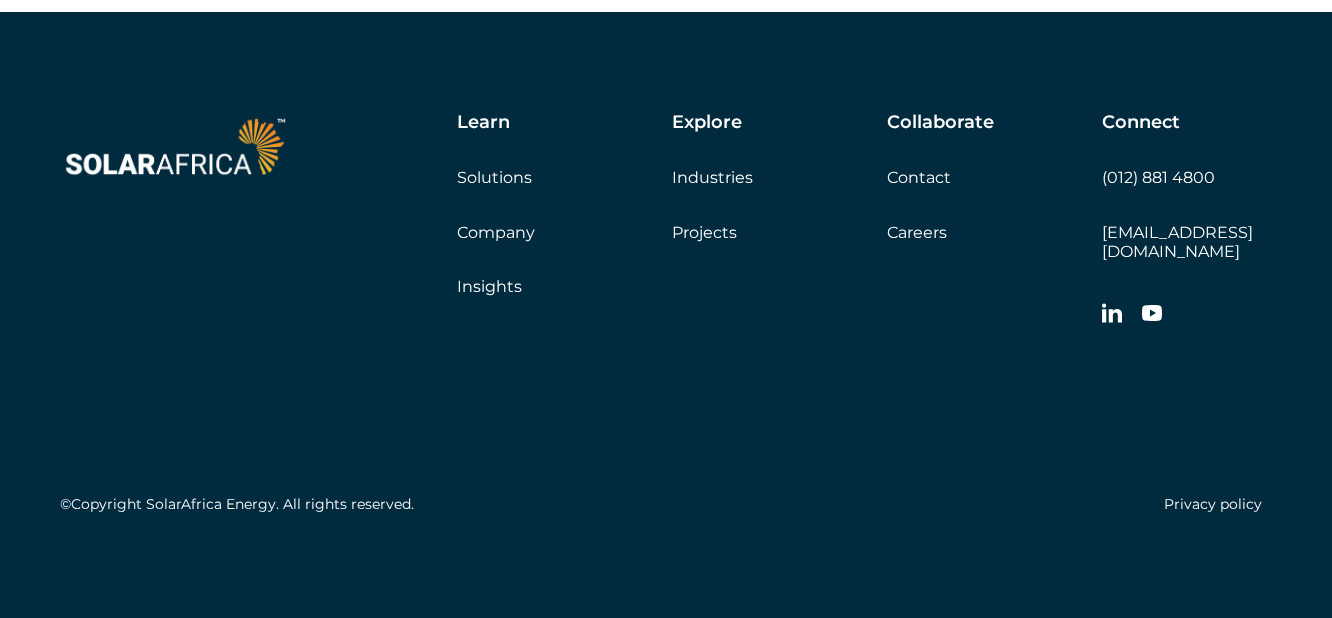 click on "Contact" at bounding box center (919, 177) 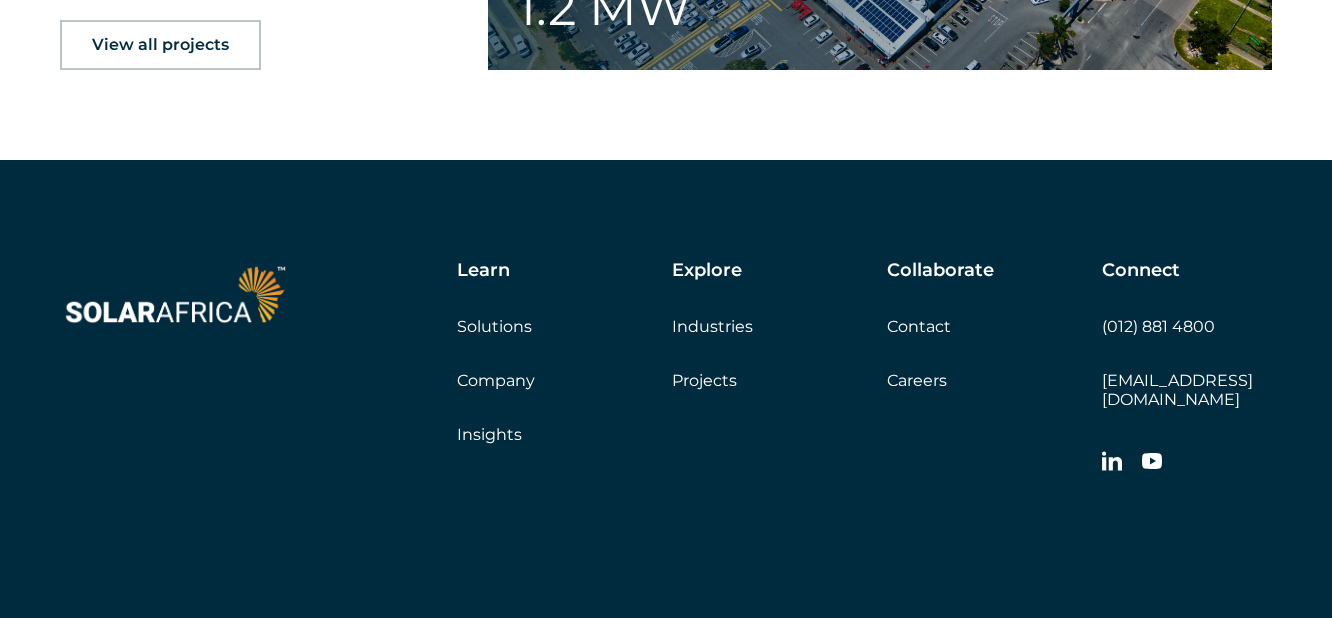 scroll, scrollTop: 3264, scrollLeft: 0, axis: vertical 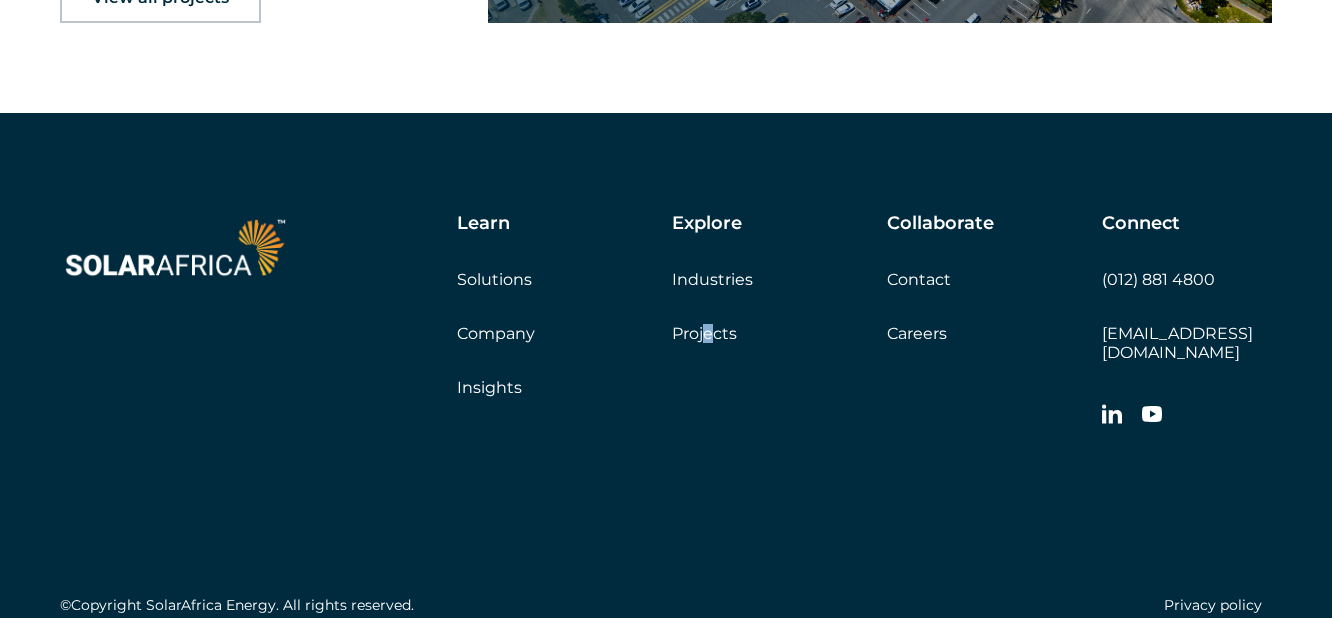 click on "Learn
Solutions
Company
Insights
Explore
Industries
Projects
Collaborate
Contact
Careers
Get a quote
Connect
(012) 881 4800
info@solarafrica.com" at bounding box center [806, 325] 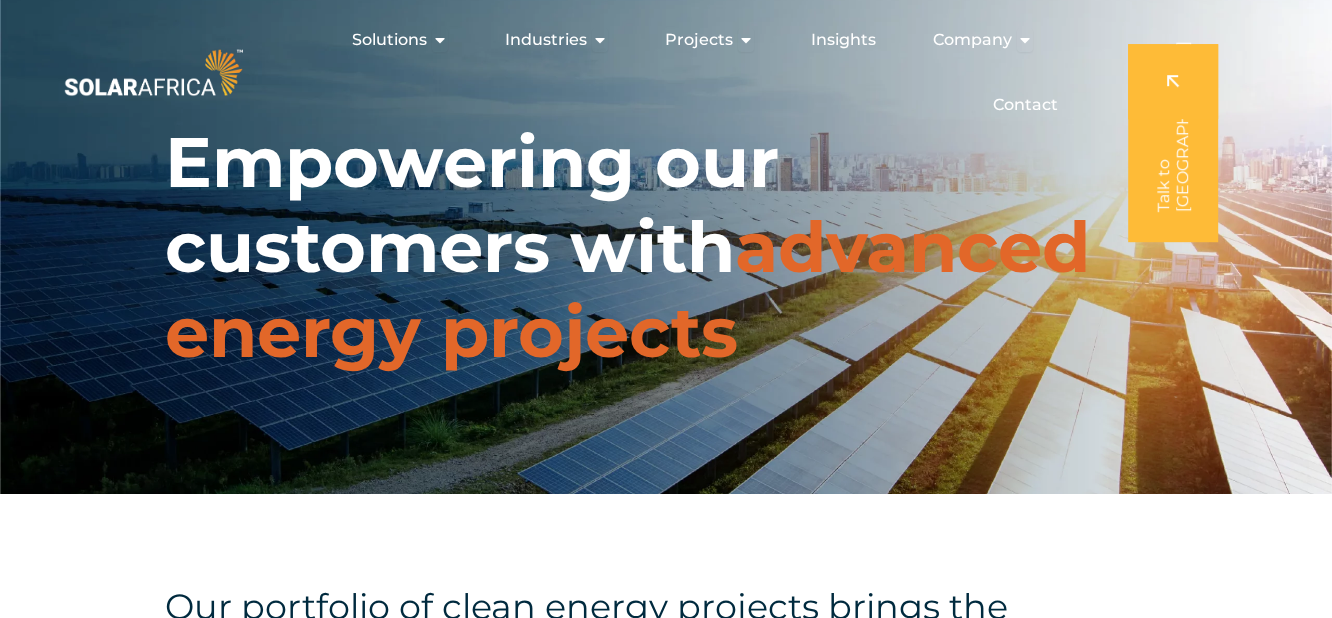 scroll, scrollTop: 0, scrollLeft: 0, axis: both 